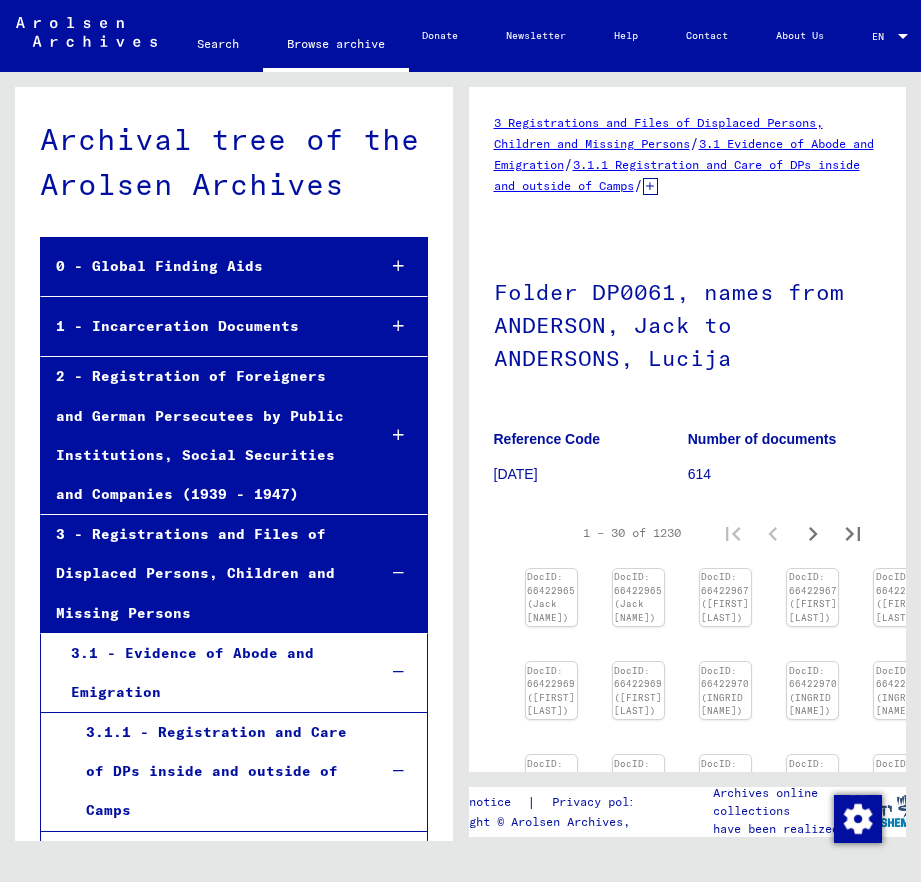 scroll, scrollTop: 0, scrollLeft: 0, axis: both 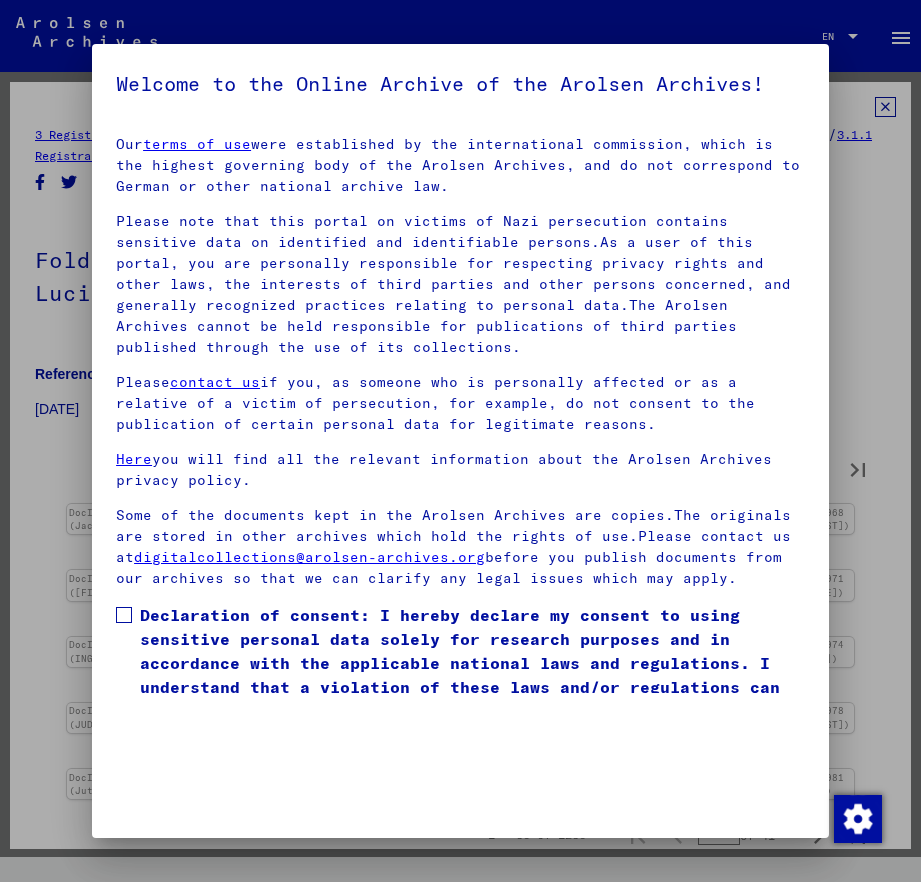 click on "Declaration of consent: I hereby declare my consent to using sensitive personal data solely for research purposes and in accordance with the applicable national laws and regulations. I understand that a violation of these laws and/or regulations can result in criminal proceedings." at bounding box center [472, 663] 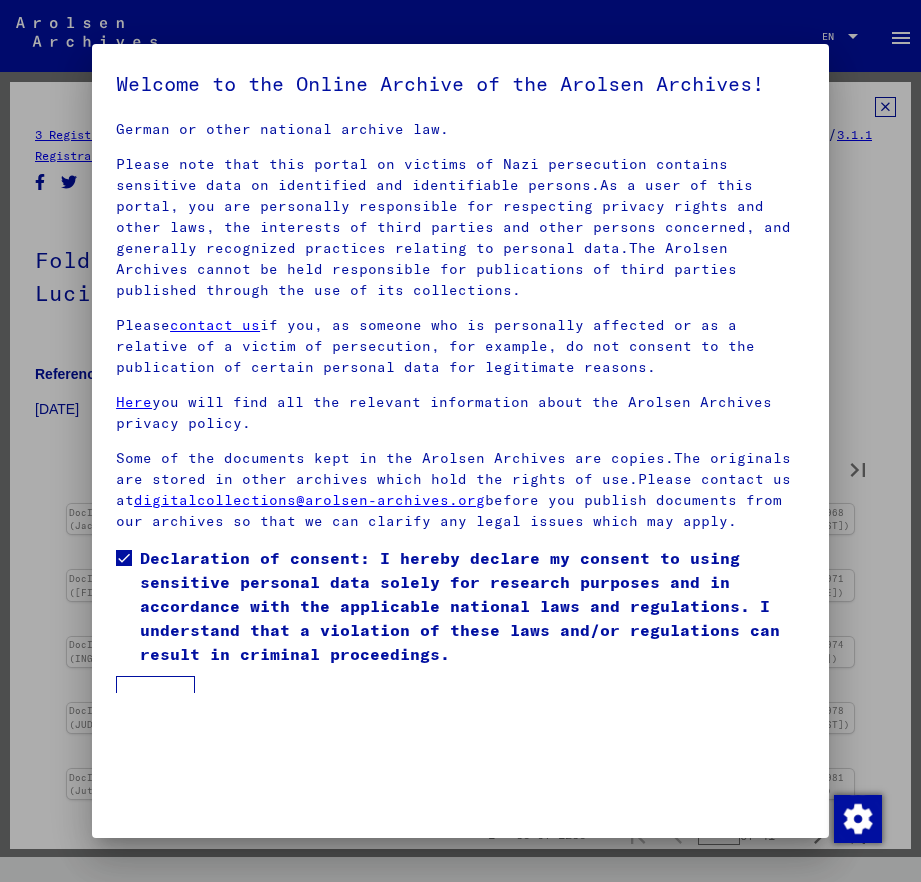 scroll, scrollTop: 88, scrollLeft: 0, axis: vertical 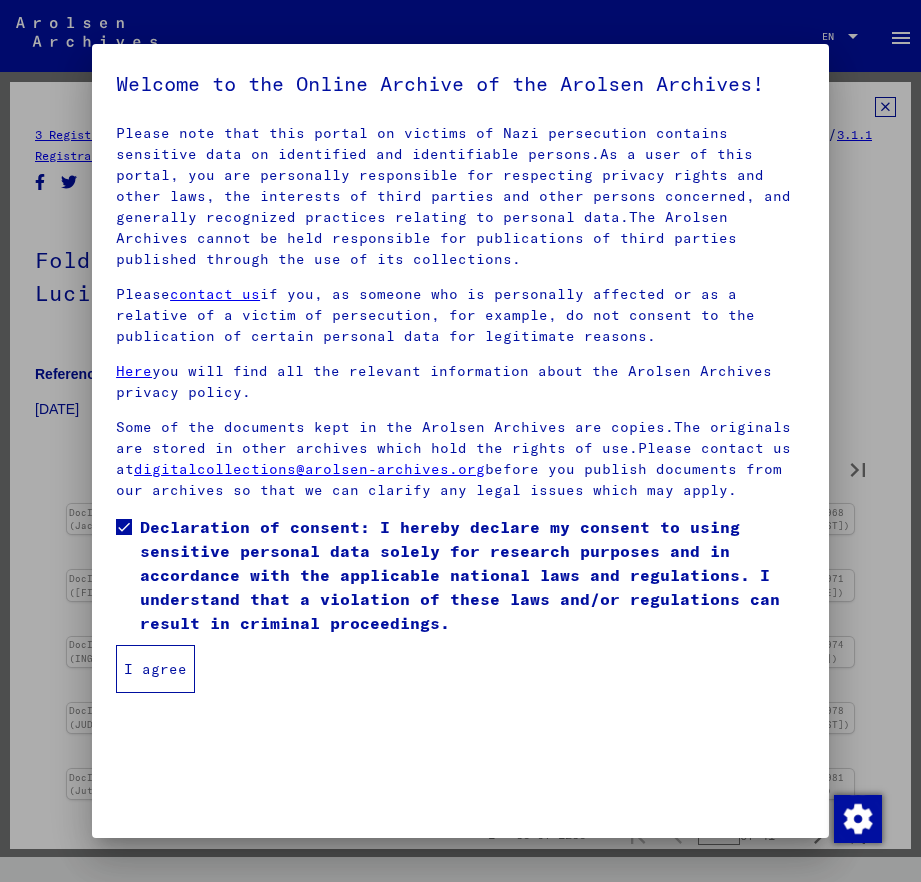 click on "I agree" at bounding box center [155, 669] 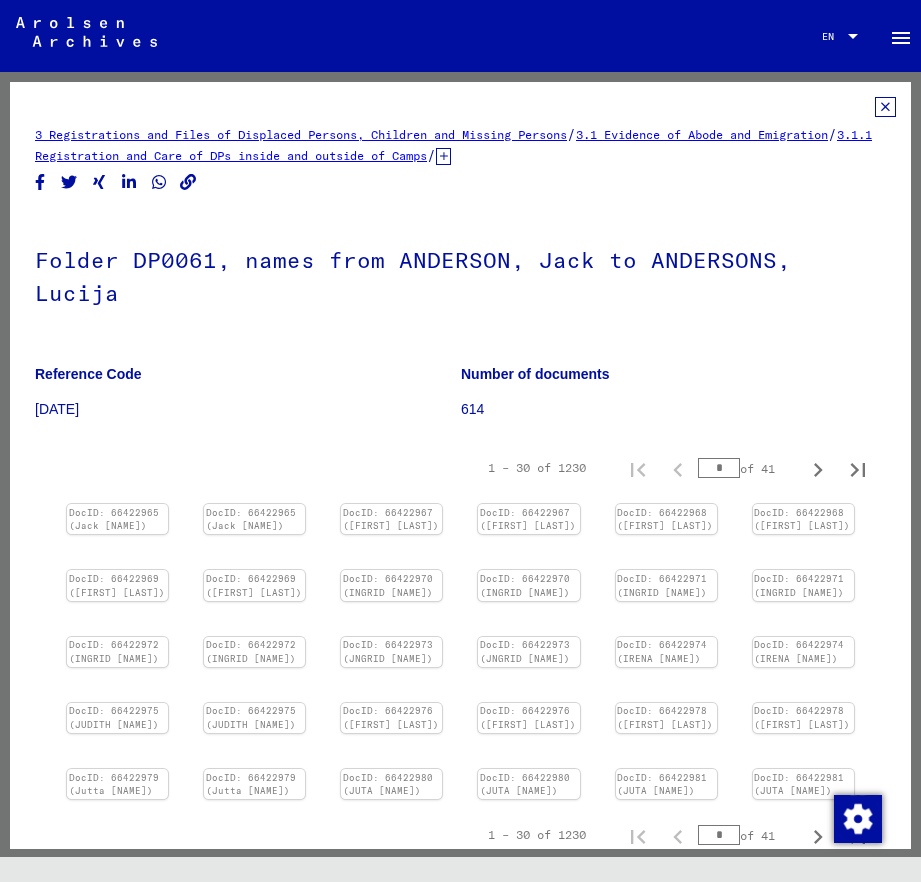 scroll, scrollTop: 0, scrollLeft: 343, axis: horizontal 